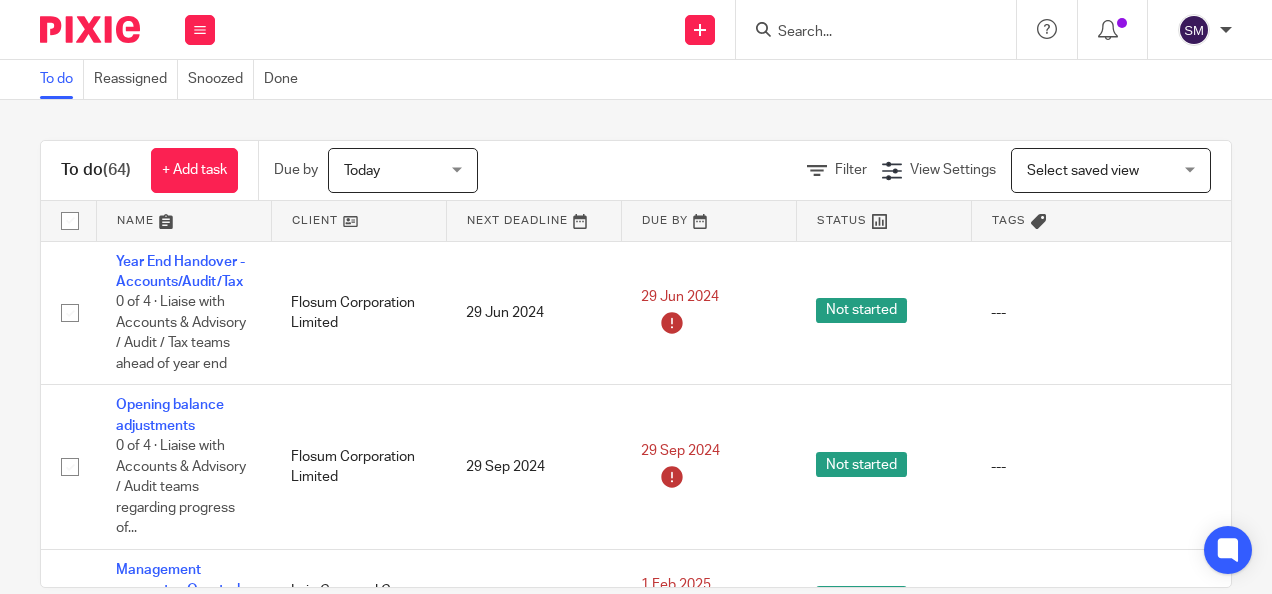 scroll, scrollTop: 0, scrollLeft: 0, axis: both 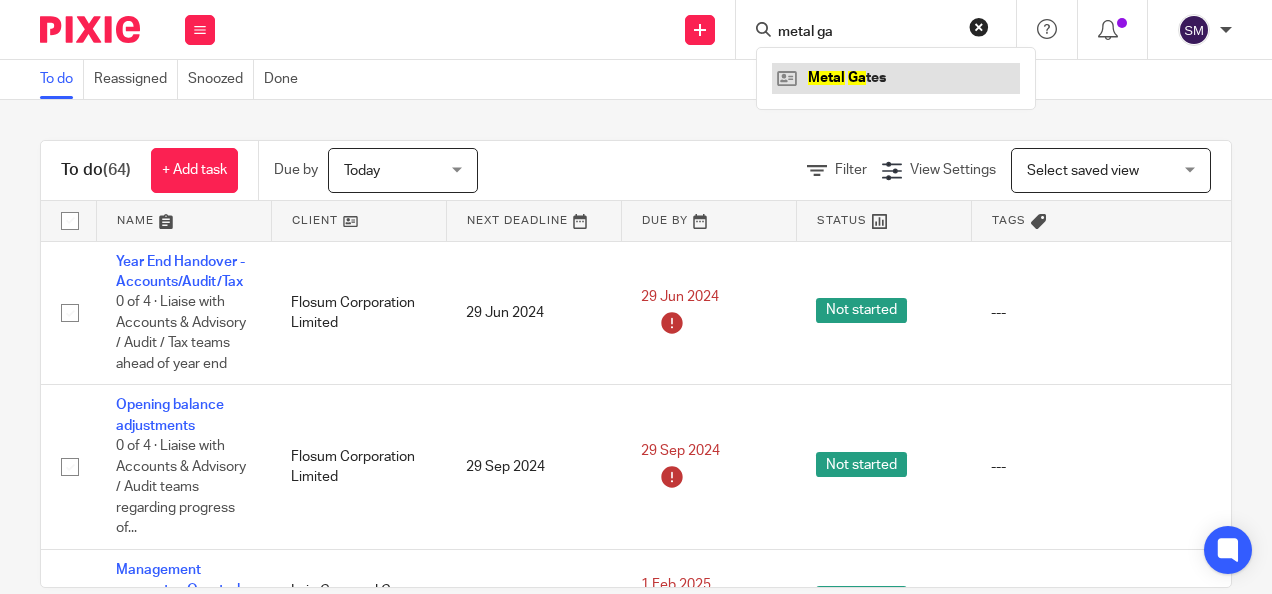 type on "metal ga" 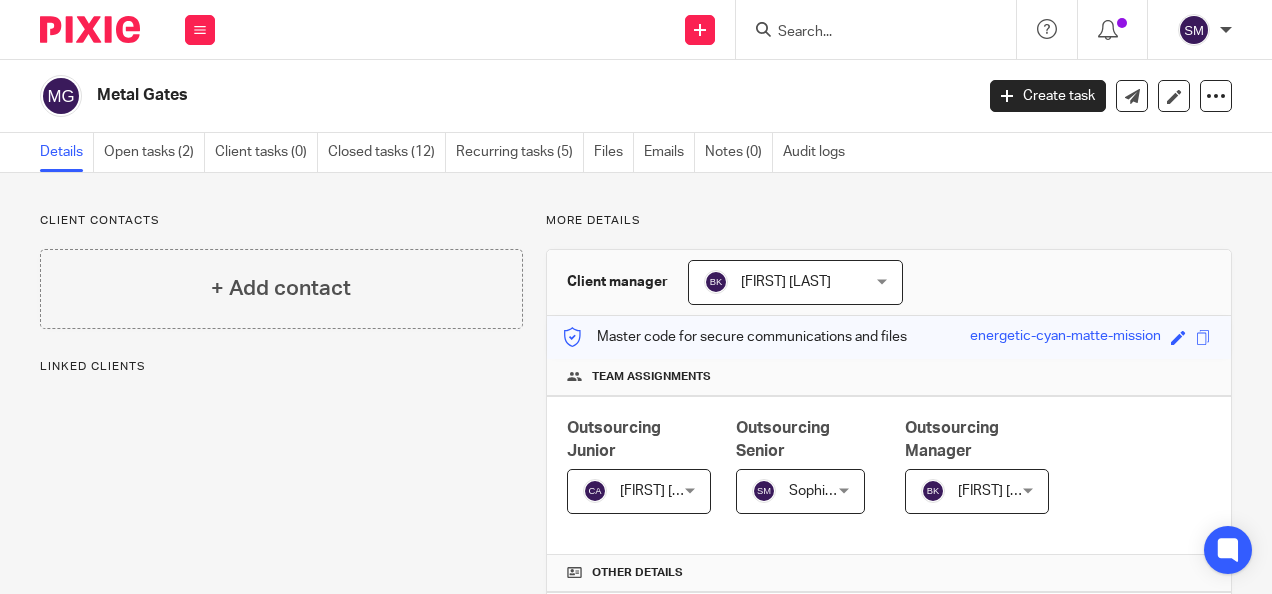 scroll, scrollTop: 0, scrollLeft: 0, axis: both 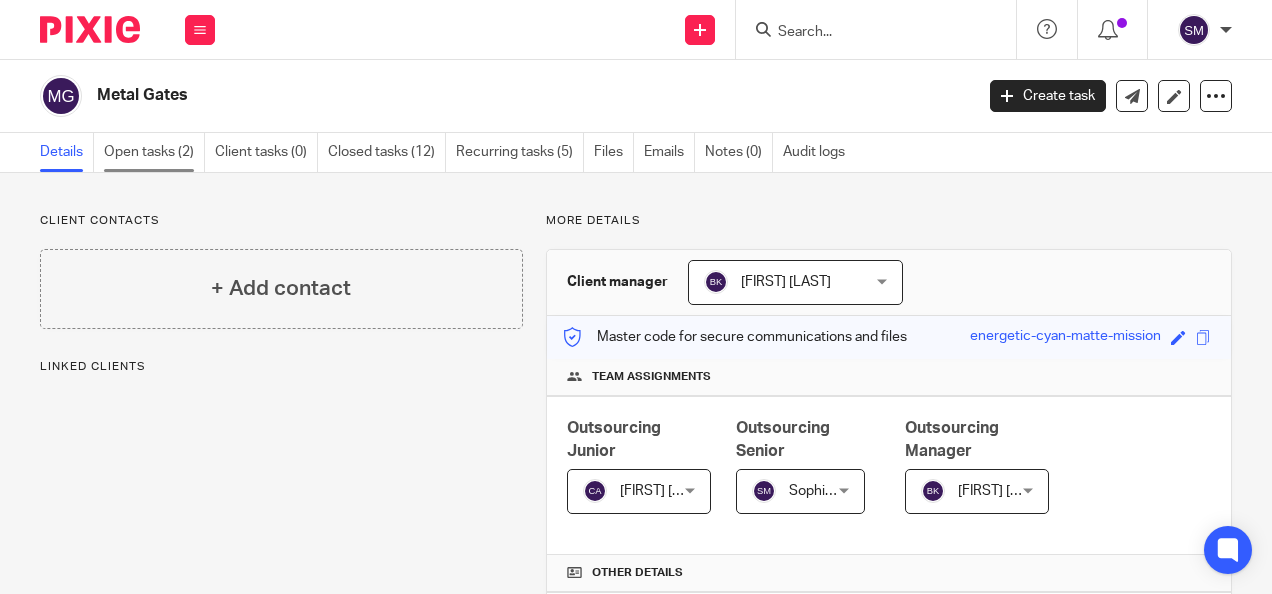 click on "Open tasks (2)" at bounding box center (154, 152) 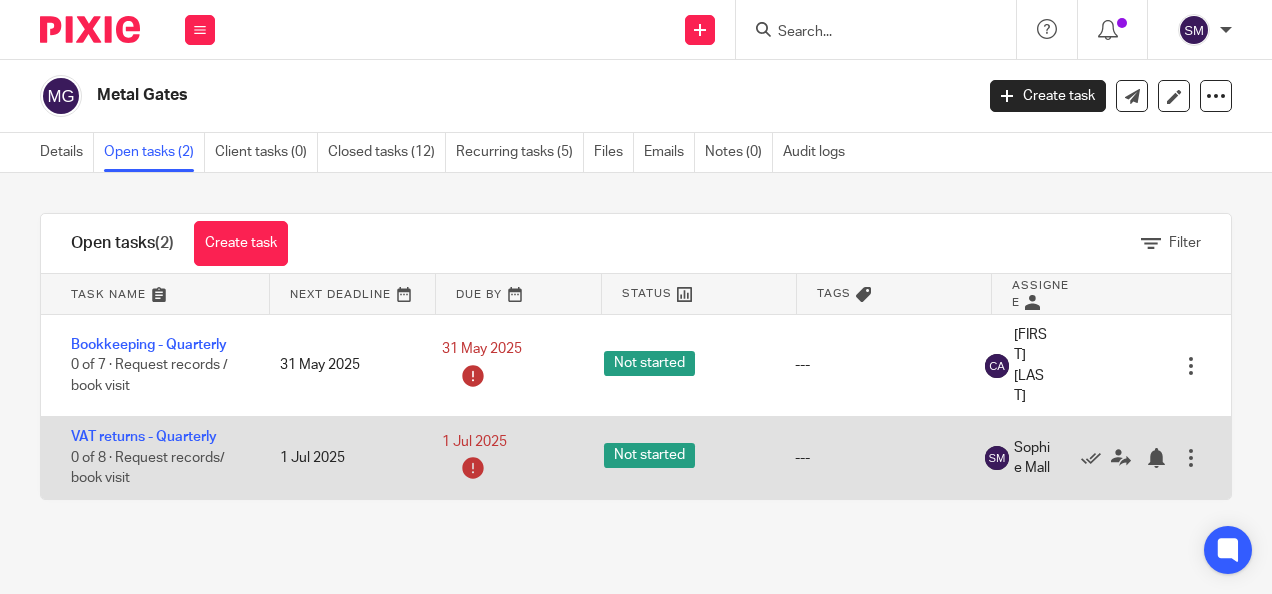 scroll, scrollTop: 0, scrollLeft: 0, axis: both 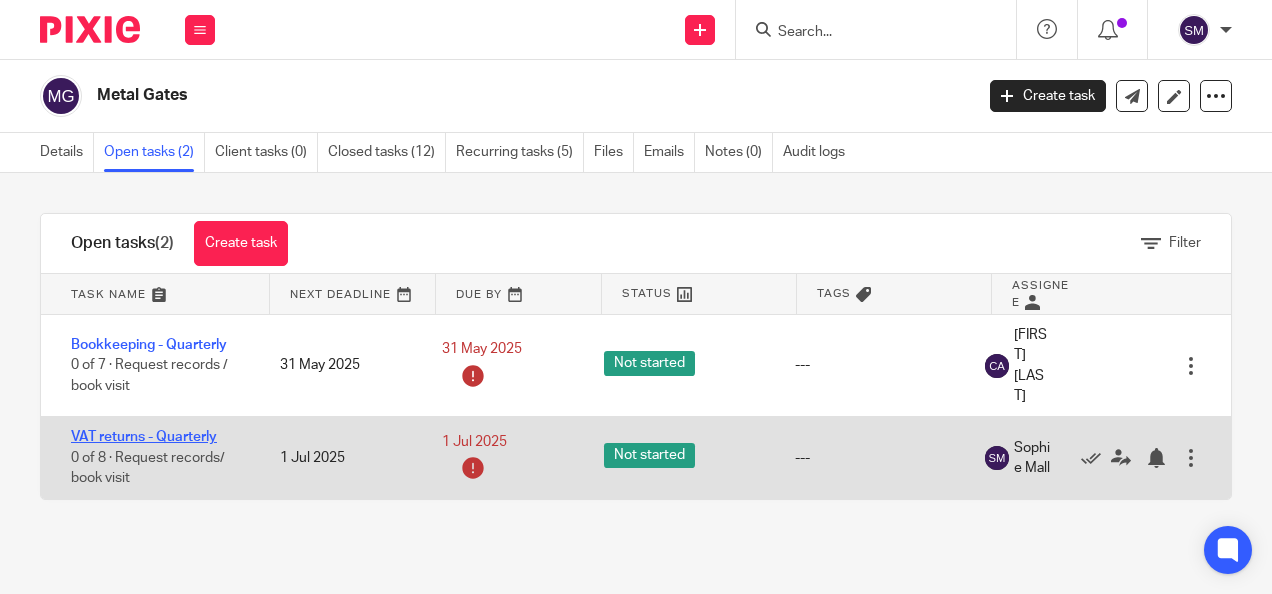 click on "VAT returns - Quarterly" at bounding box center [144, 437] 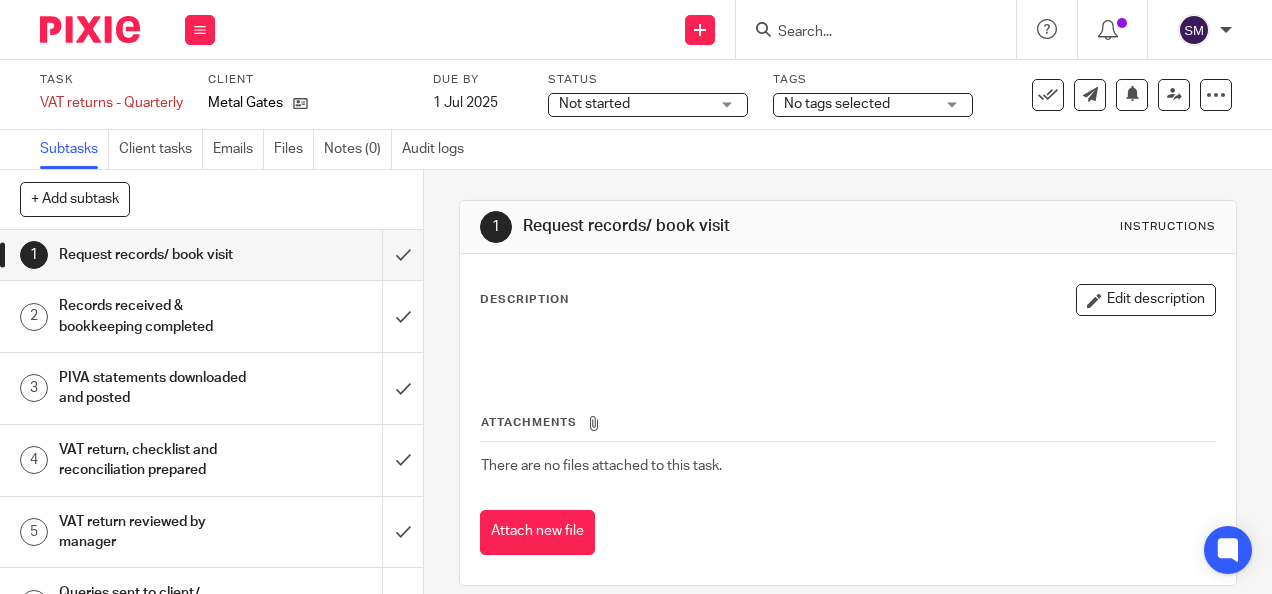 scroll, scrollTop: 0, scrollLeft: 0, axis: both 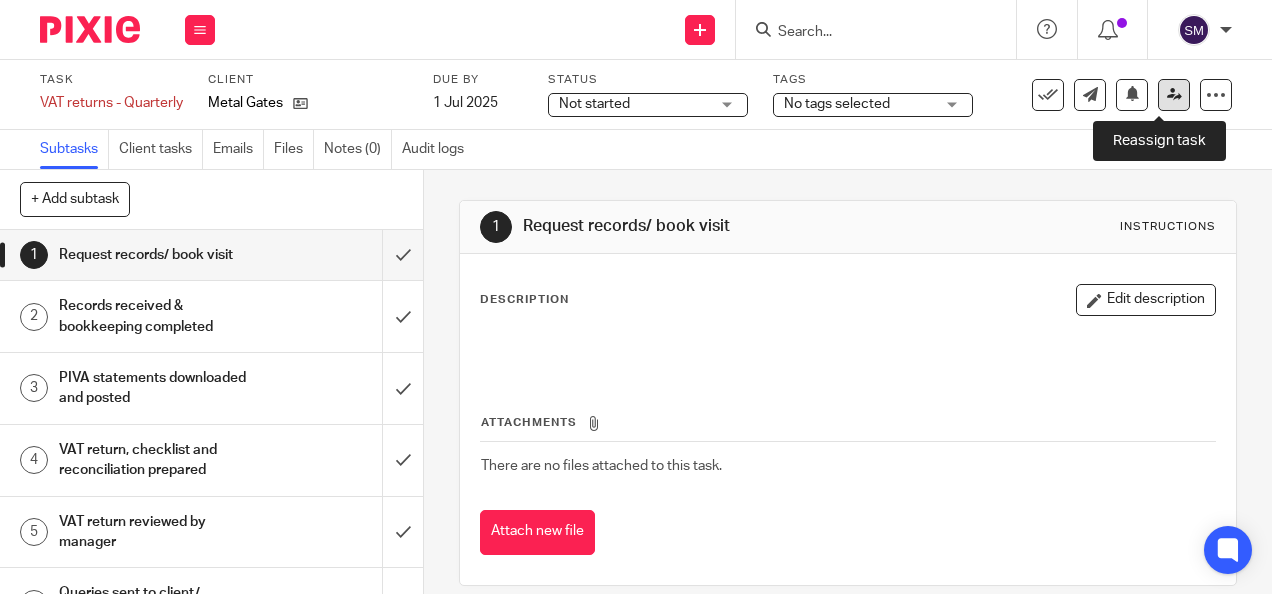 click at bounding box center [1174, 94] 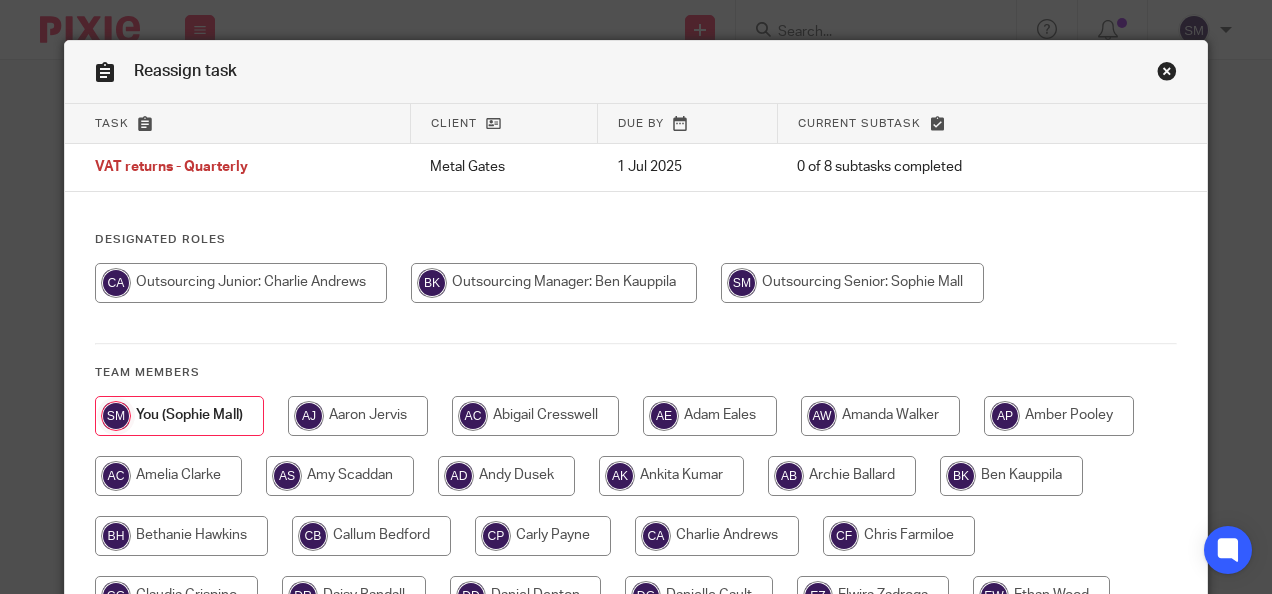 scroll, scrollTop: 0, scrollLeft: 0, axis: both 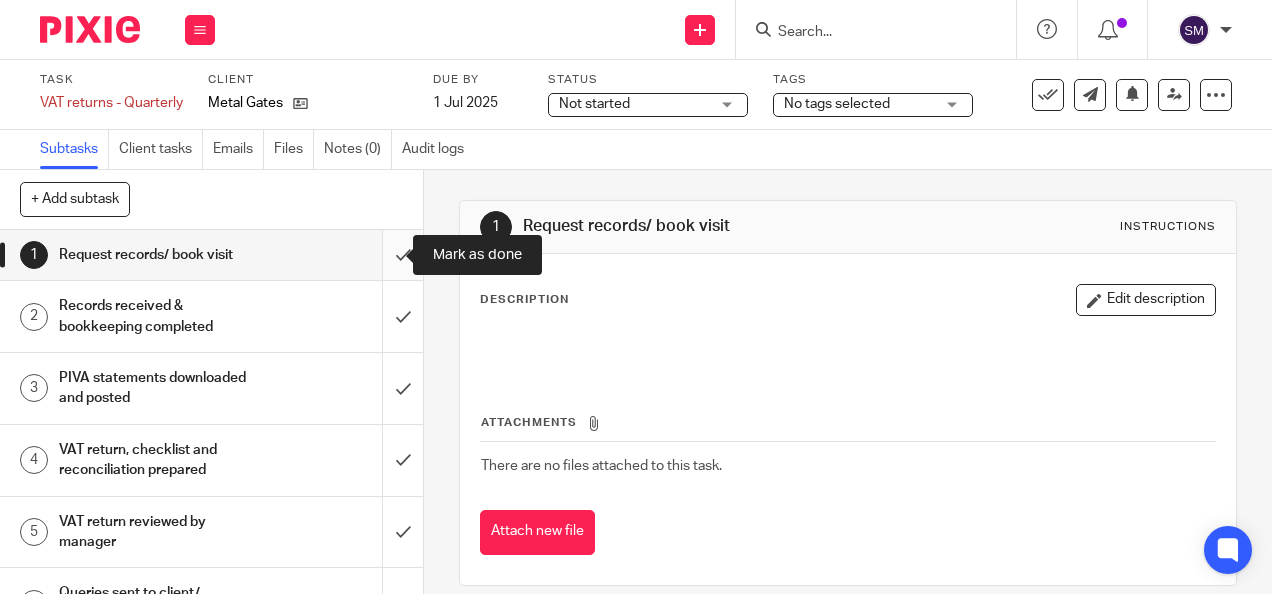 click at bounding box center [211, 255] 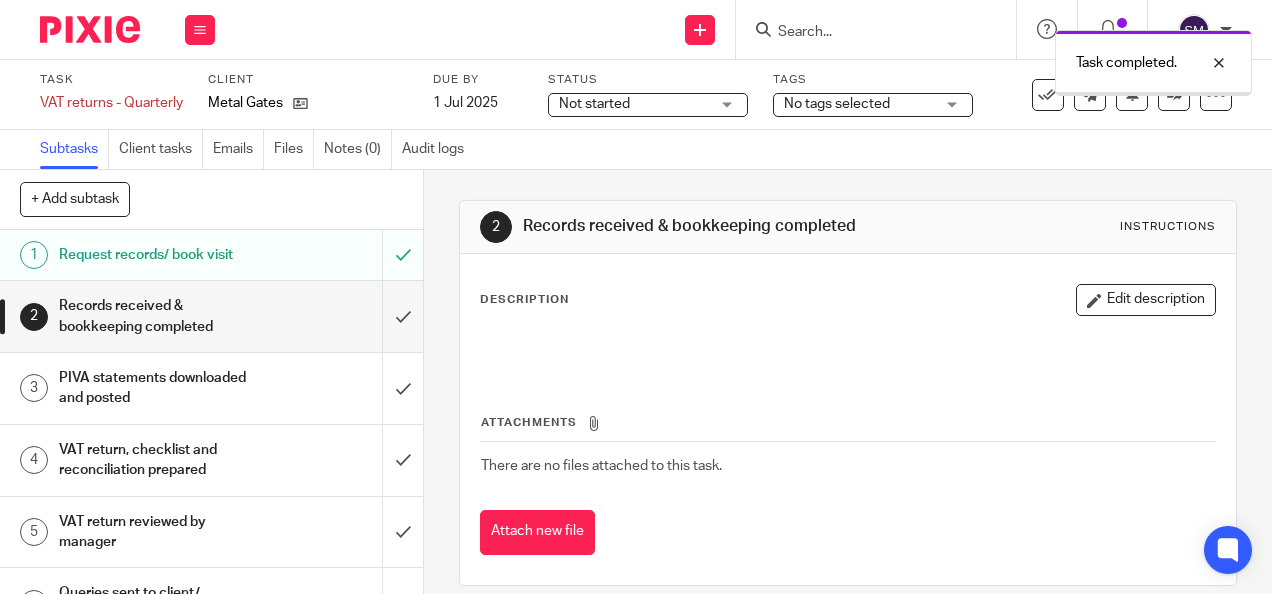 click at bounding box center [211, 316] 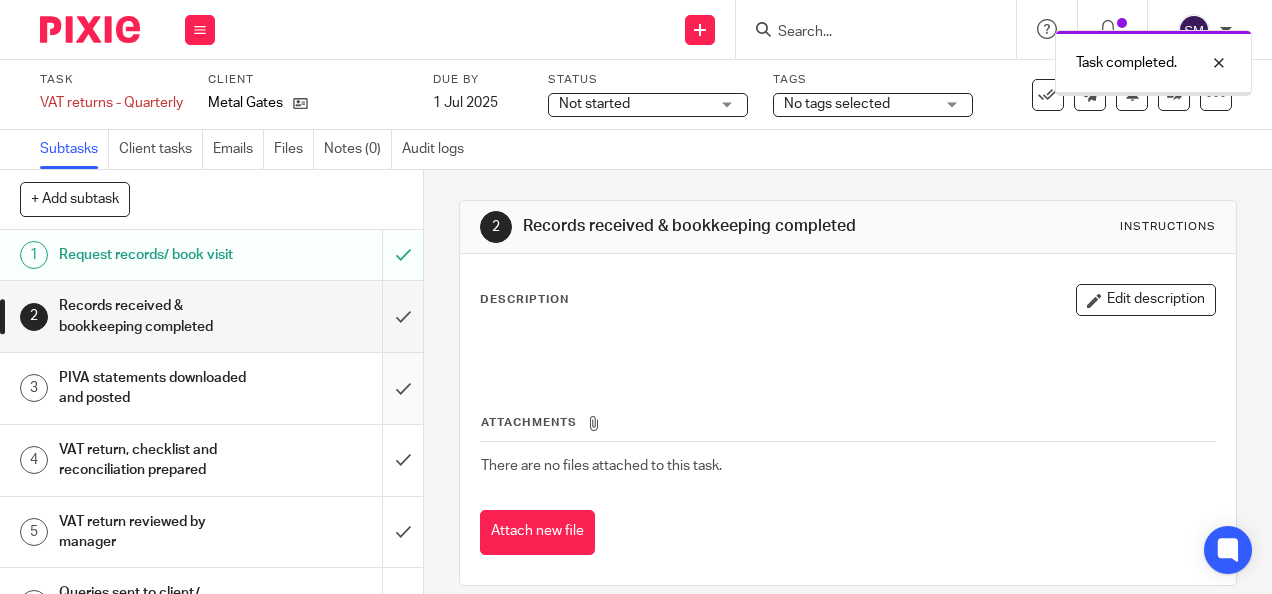 scroll, scrollTop: 0, scrollLeft: 0, axis: both 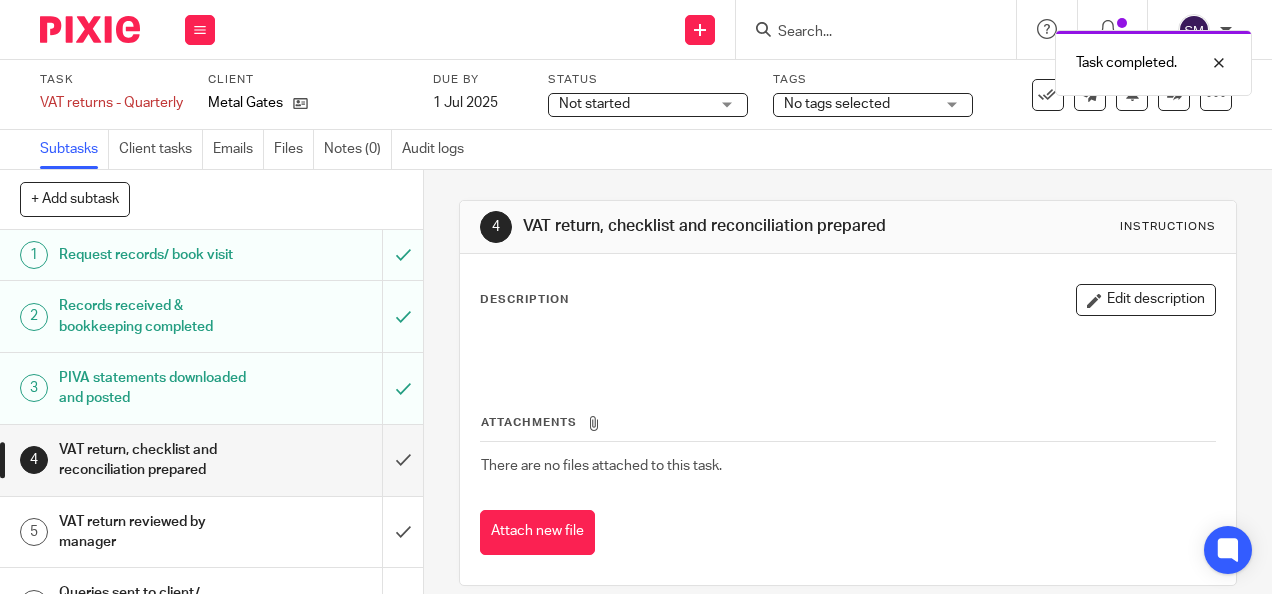click at bounding box center (211, 460) 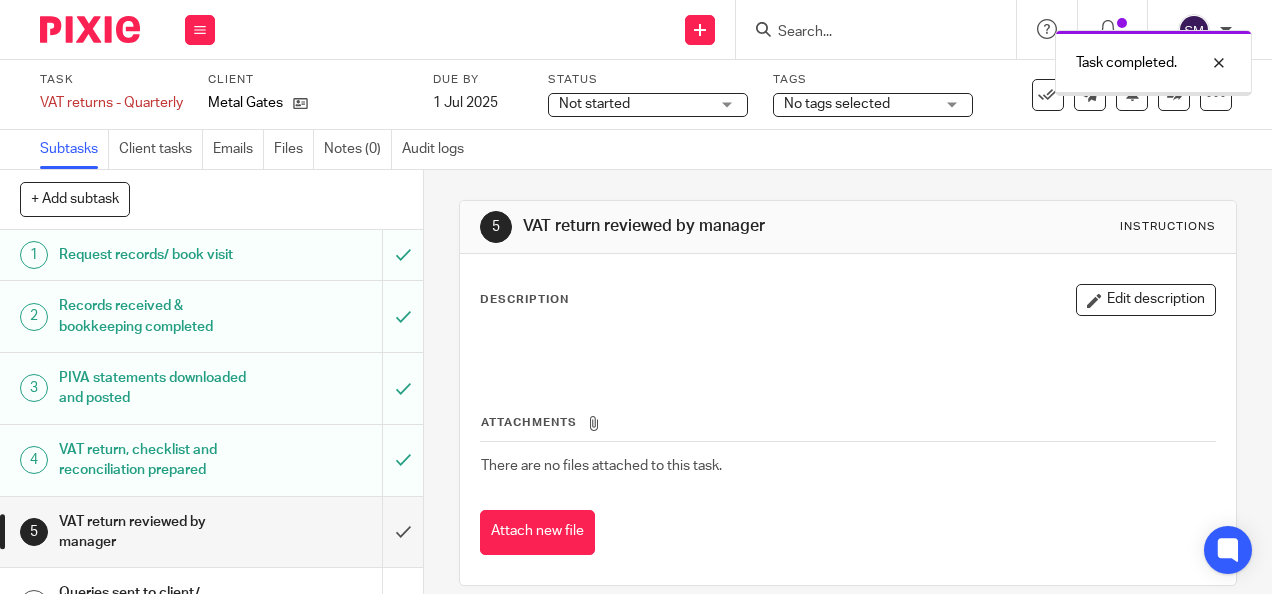 scroll, scrollTop: 0, scrollLeft: 0, axis: both 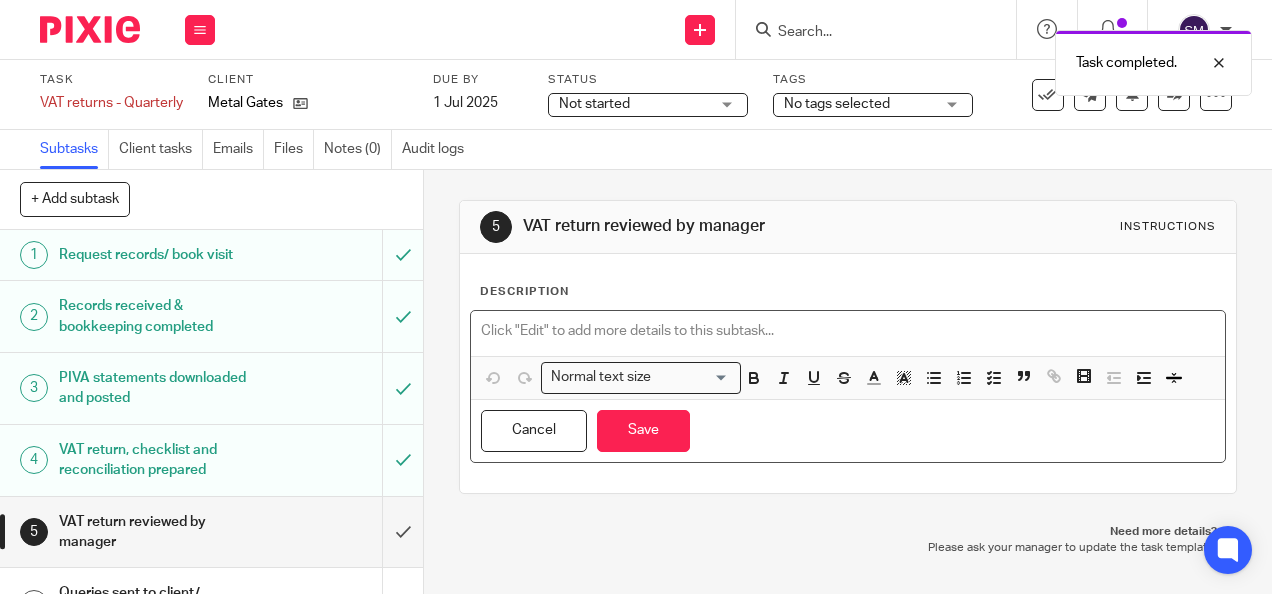click at bounding box center (847, 333) 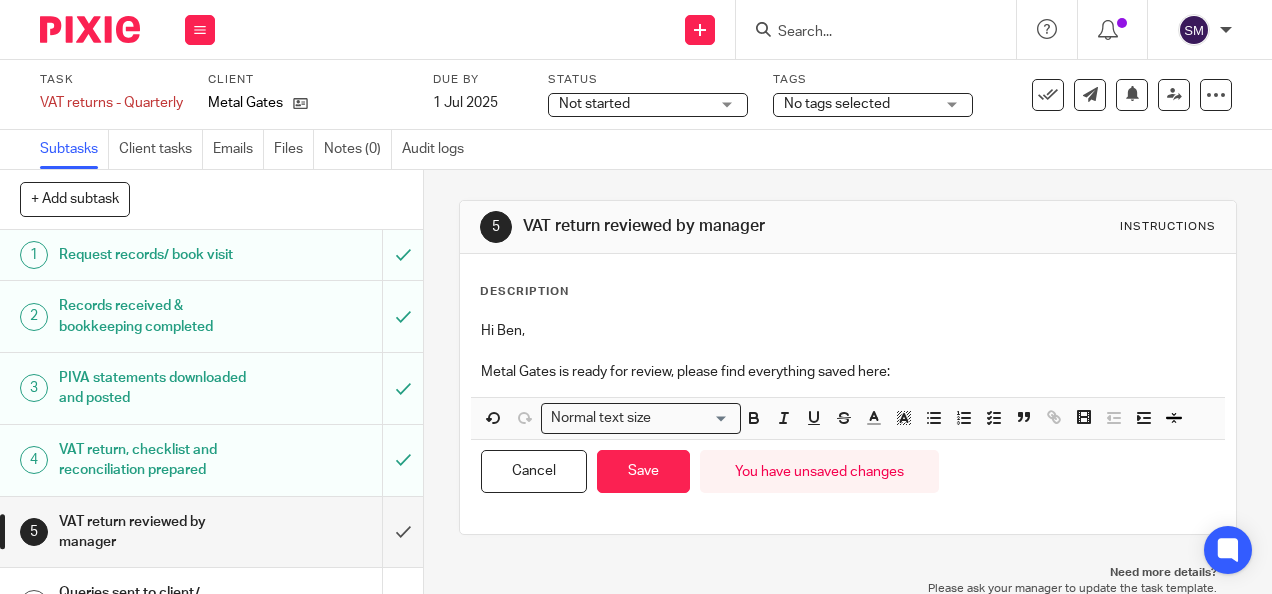click on "Hi Ben,  Metal Gates is ready for review, please find everything saved here:" at bounding box center (847, 354) 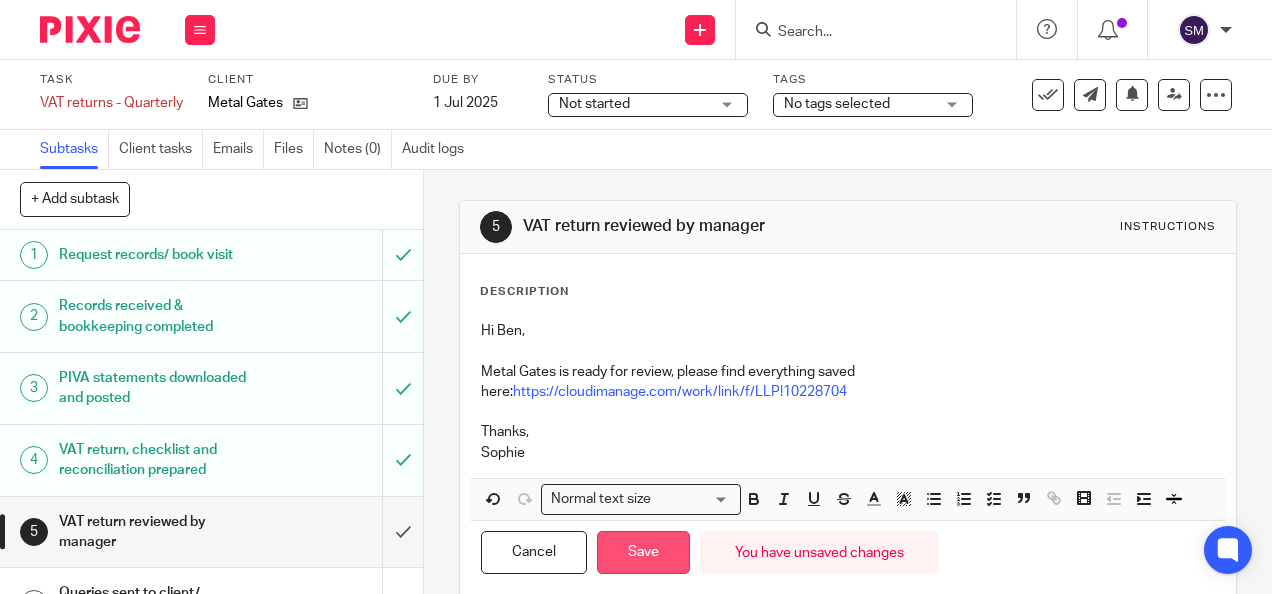click on "Save" at bounding box center [643, 552] 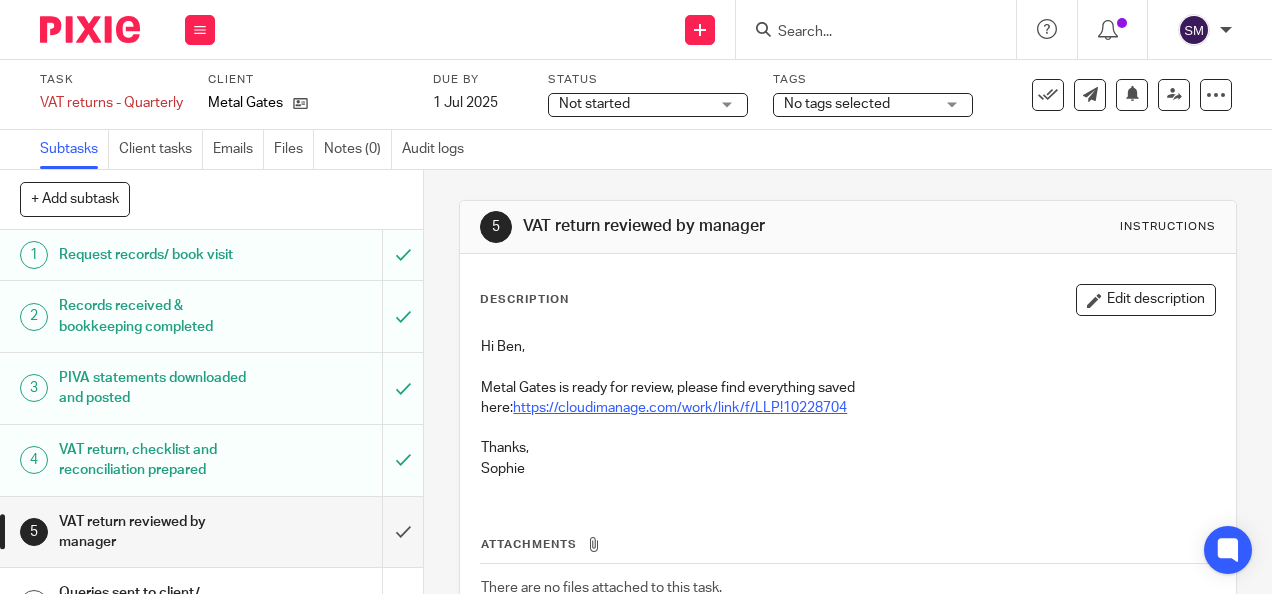 click on "https://cloudimanage.com/work/link/f/LLP!10228704" at bounding box center (680, 408) 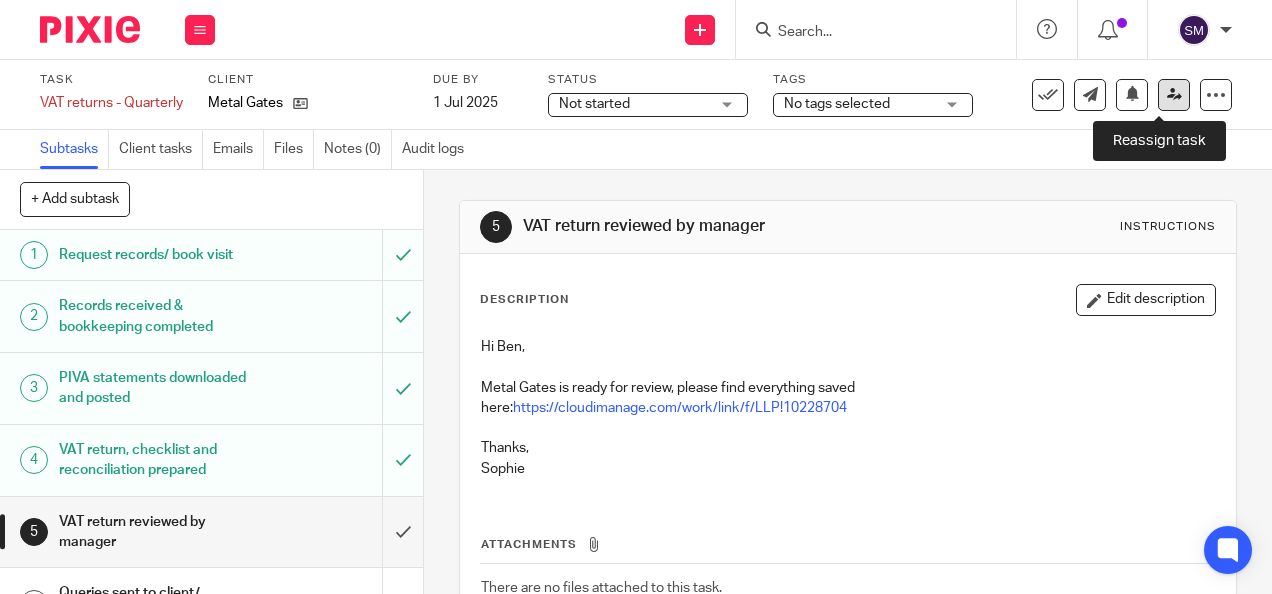 click at bounding box center [1174, 94] 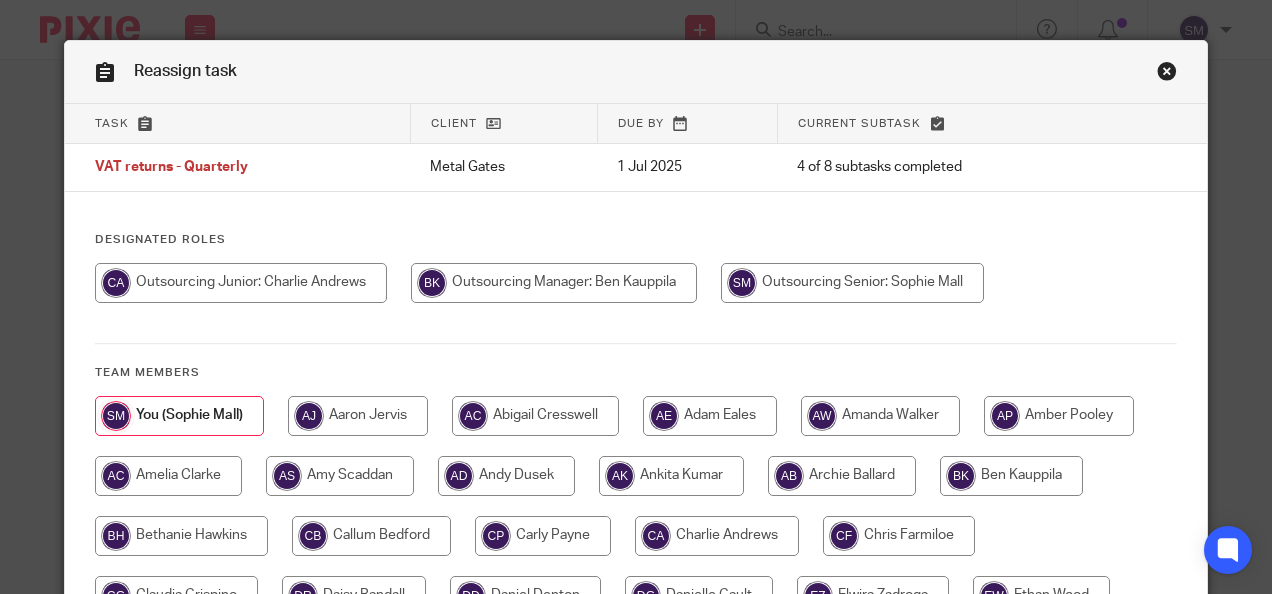 scroll, scrollTop: 0, scrollLeft: 0, axis: both 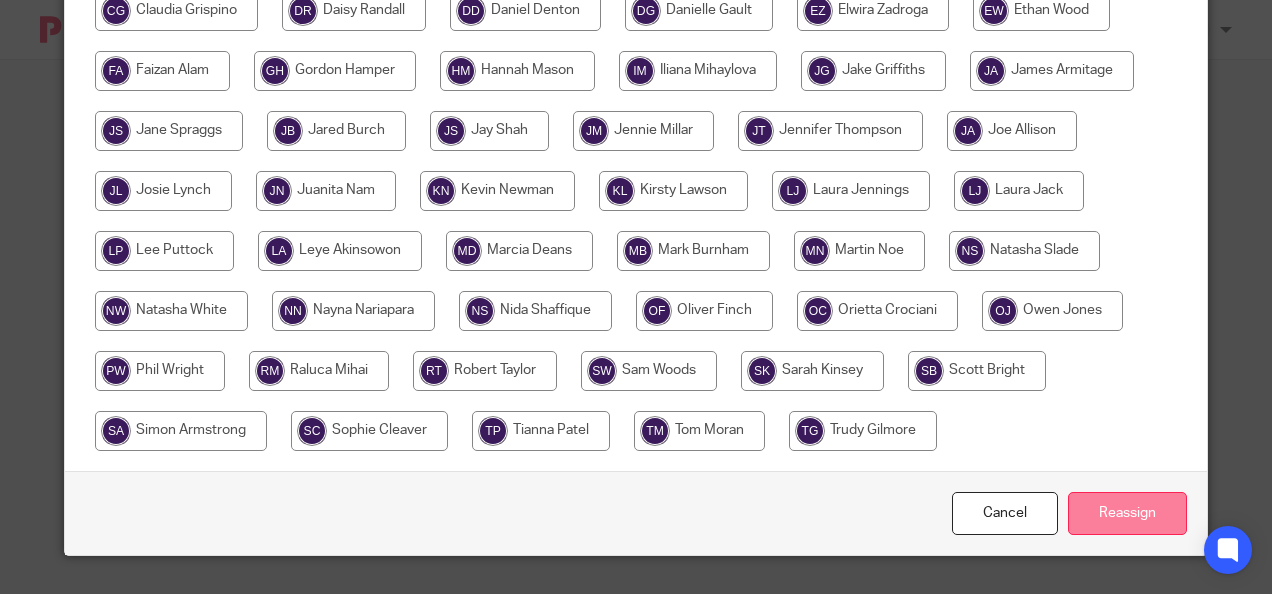 click on "Reassign" at bounding box center (1127, 513) 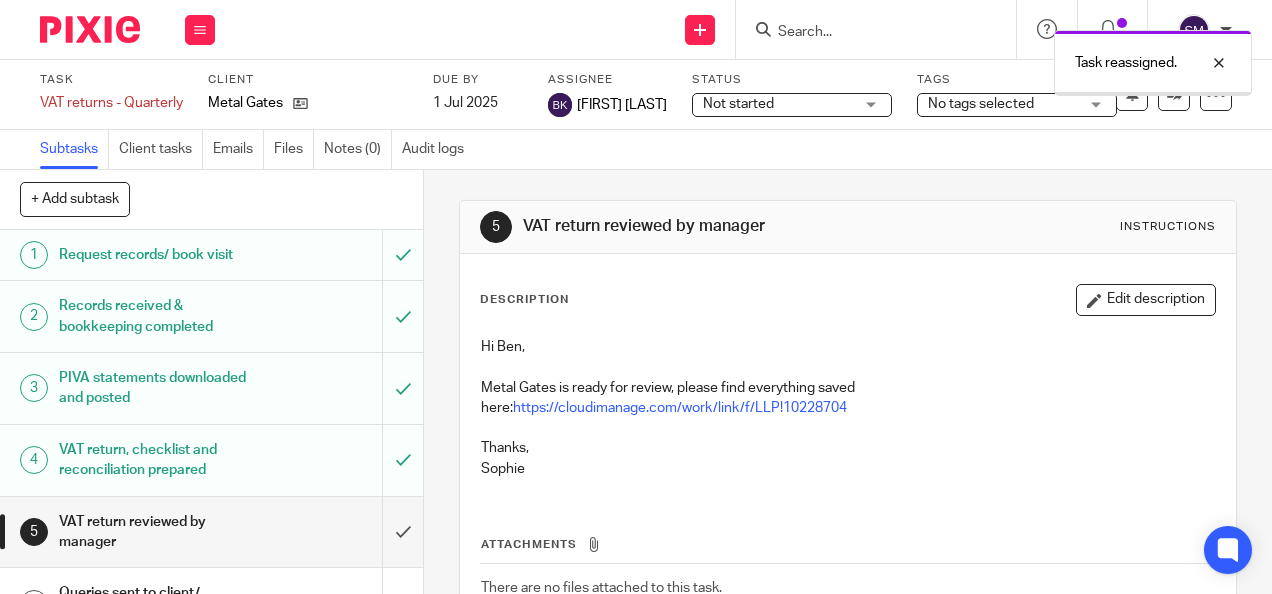 scroll, scrollTop: 0, scrollLeft: 0, axis: both 